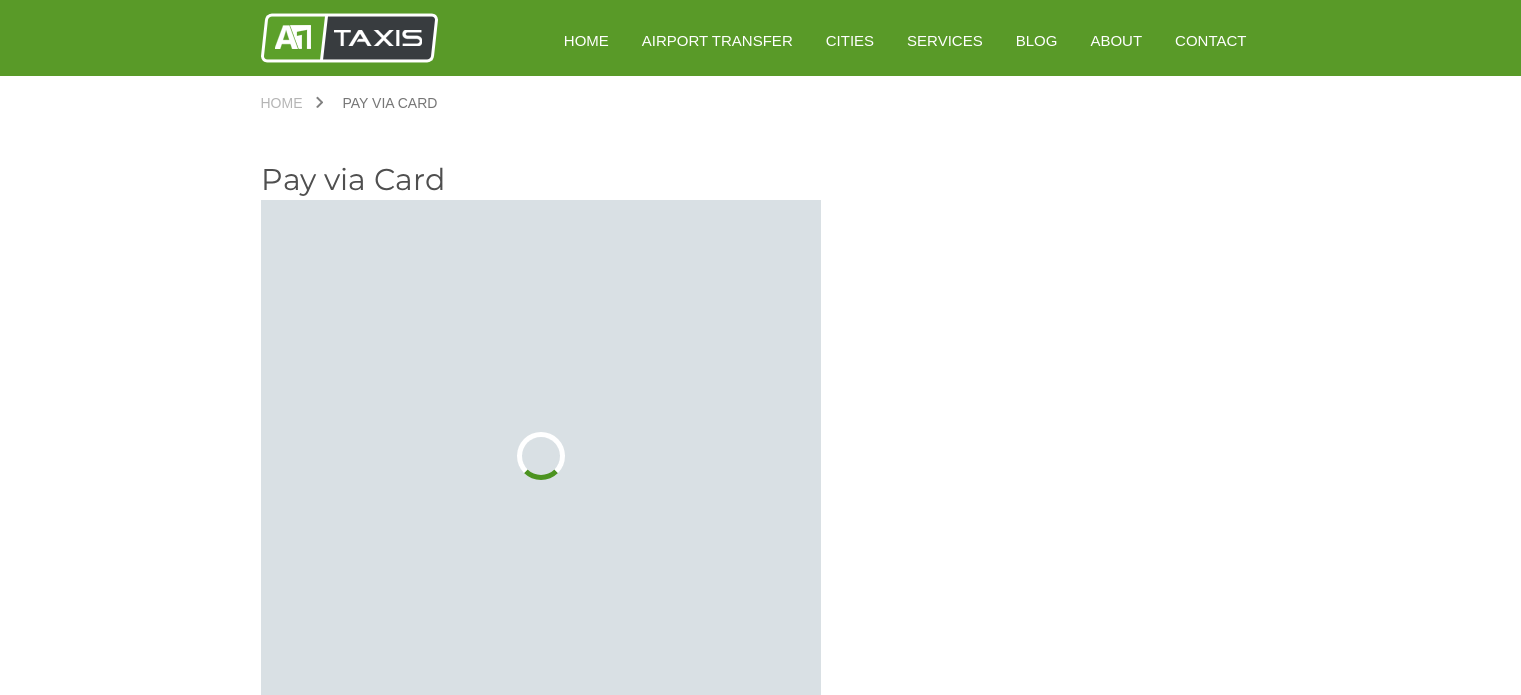scroll, scrollTop: 0, scrollLeft: 0, axis: both 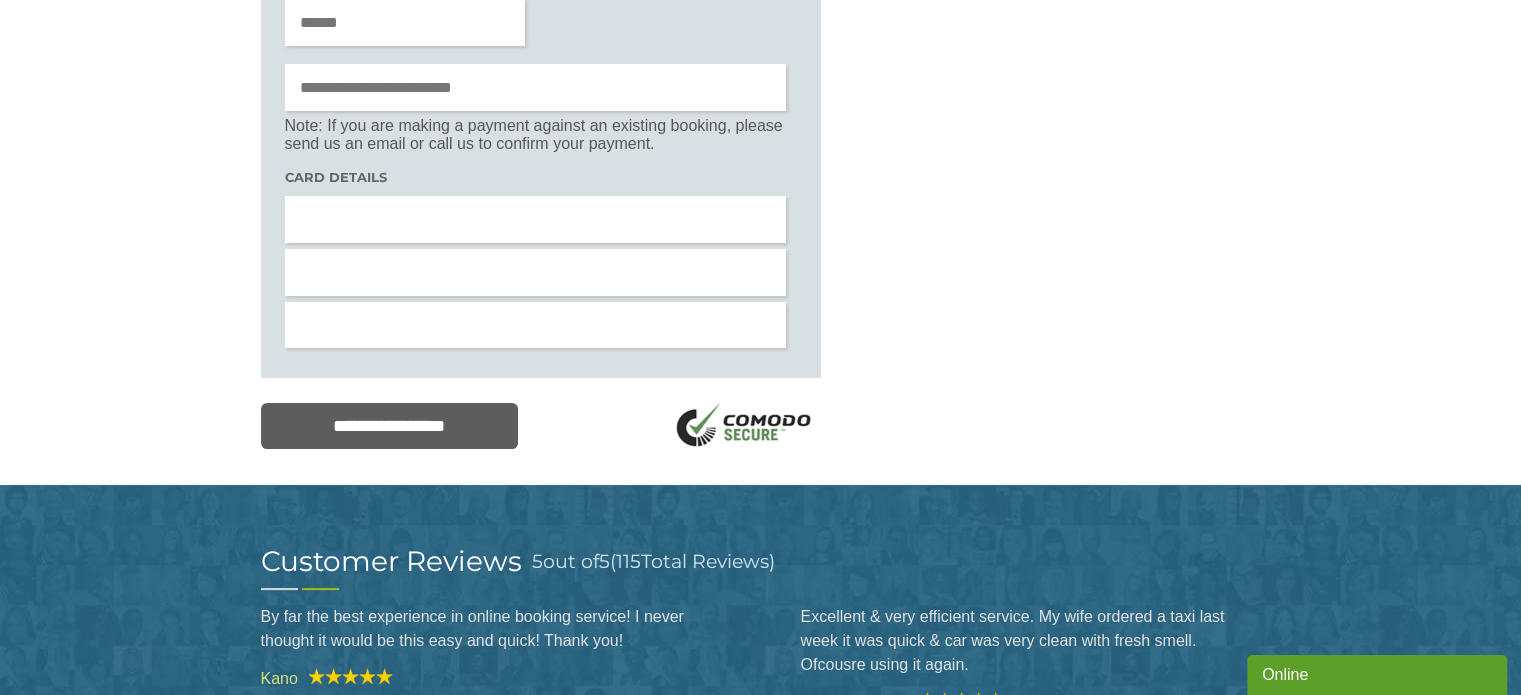 click on "Online" at bounding box center (1377, 675) 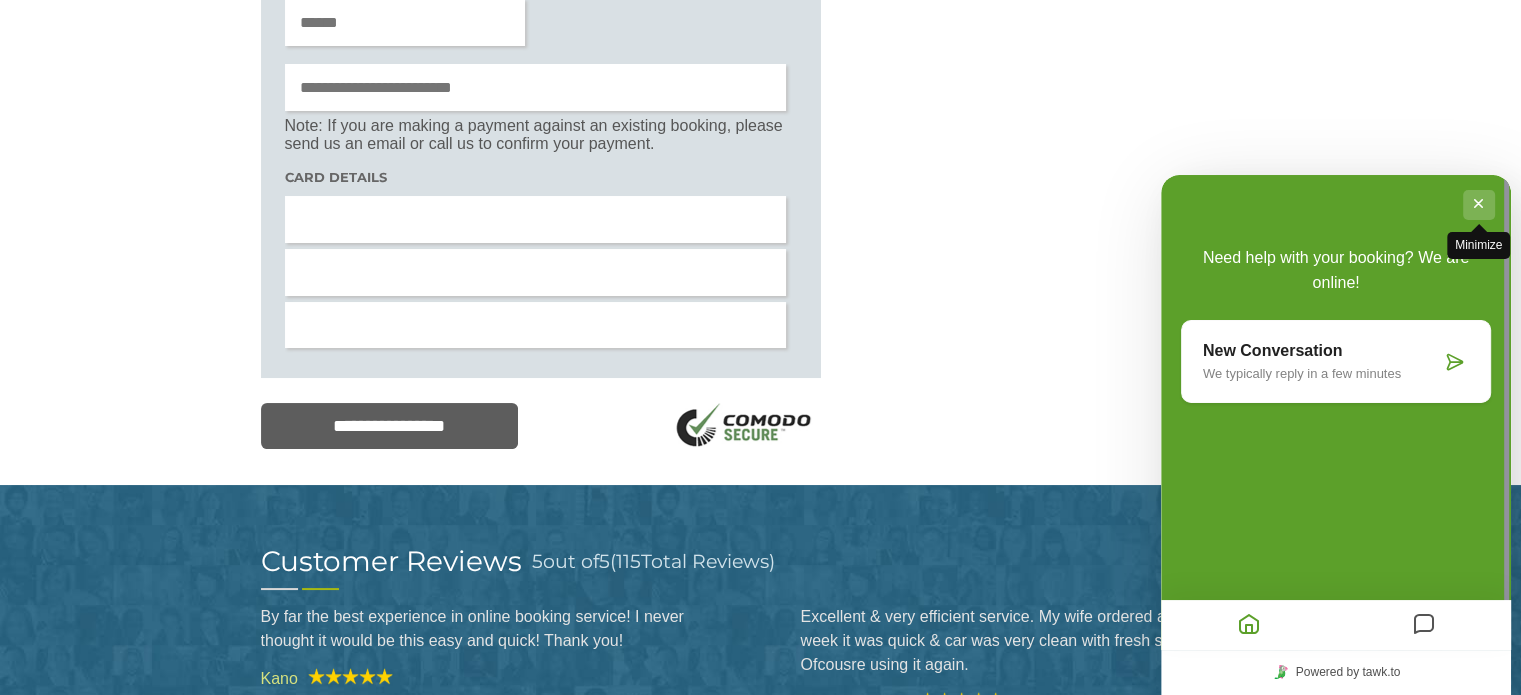 click on "Minimize" at bounding box center (1479, 205) 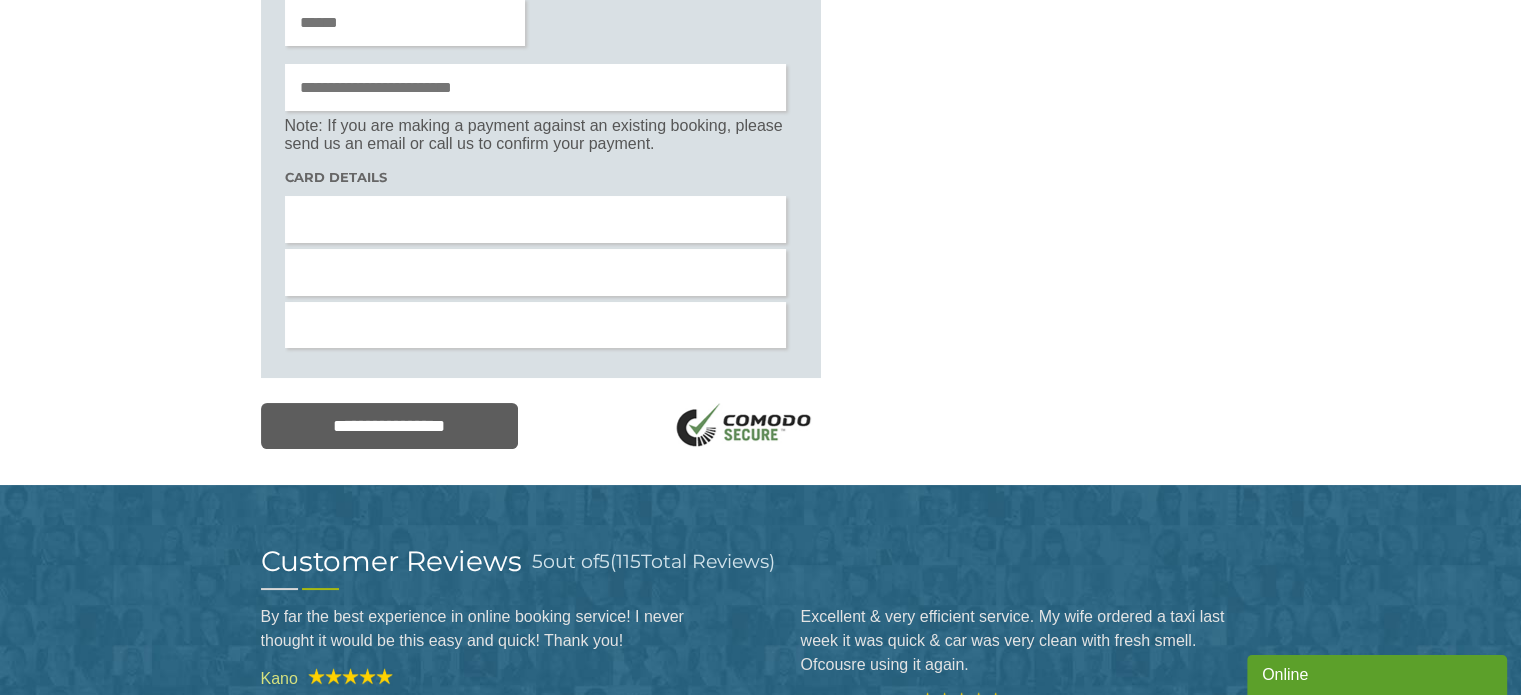 click on "Pay via Card
Sorry! We're unable to process payments at this time.  Please call us at [PHONE] for assistance.
Sorry! Your payment was declined. Please call us at [PHONE] for assistance.
Thank you! Your payment has been confirmed. You will receive a confirmation email shortly.
Fill required (  *  ) fields to confirm your payment.
Please enter your complete card details.
Payment Details" at bounding box center (761, 155) 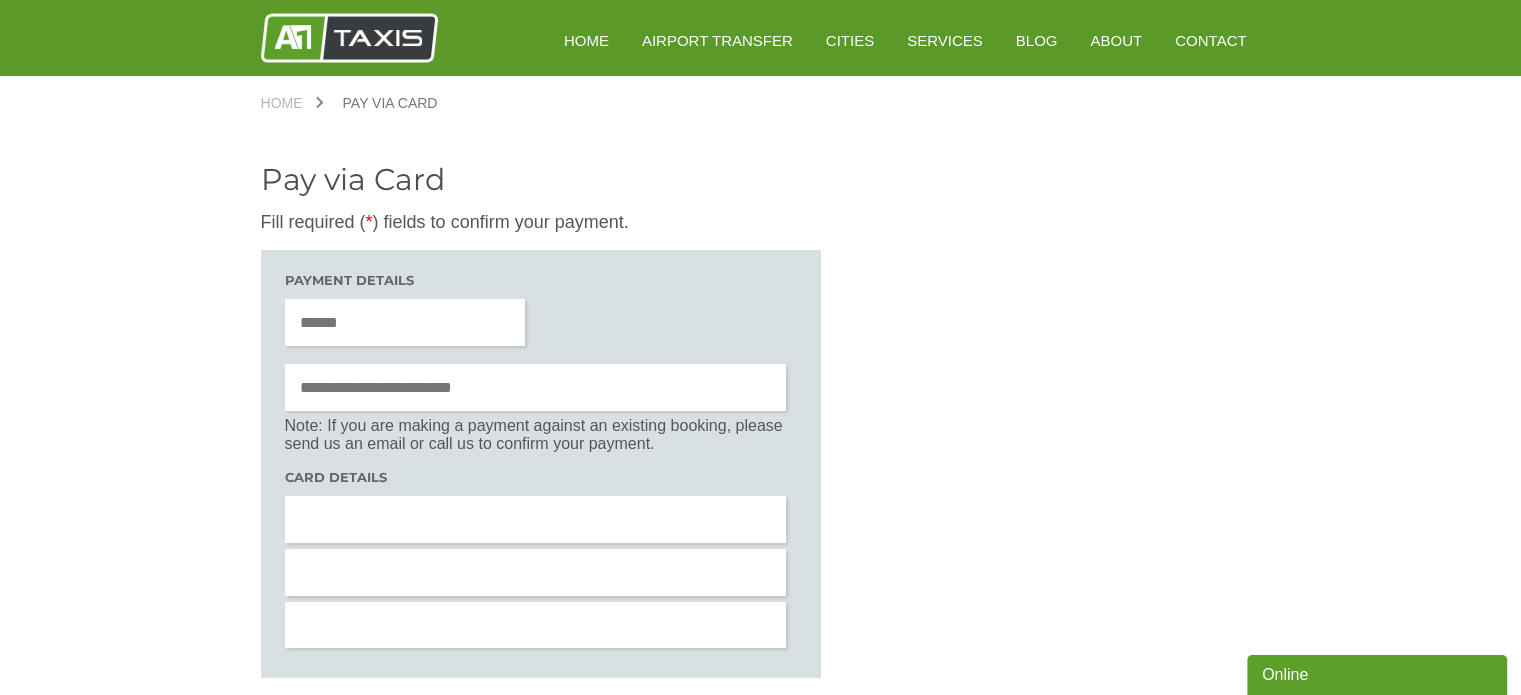 scroll, scrollTop: 300, scrollLeft: 0, axis: vertical 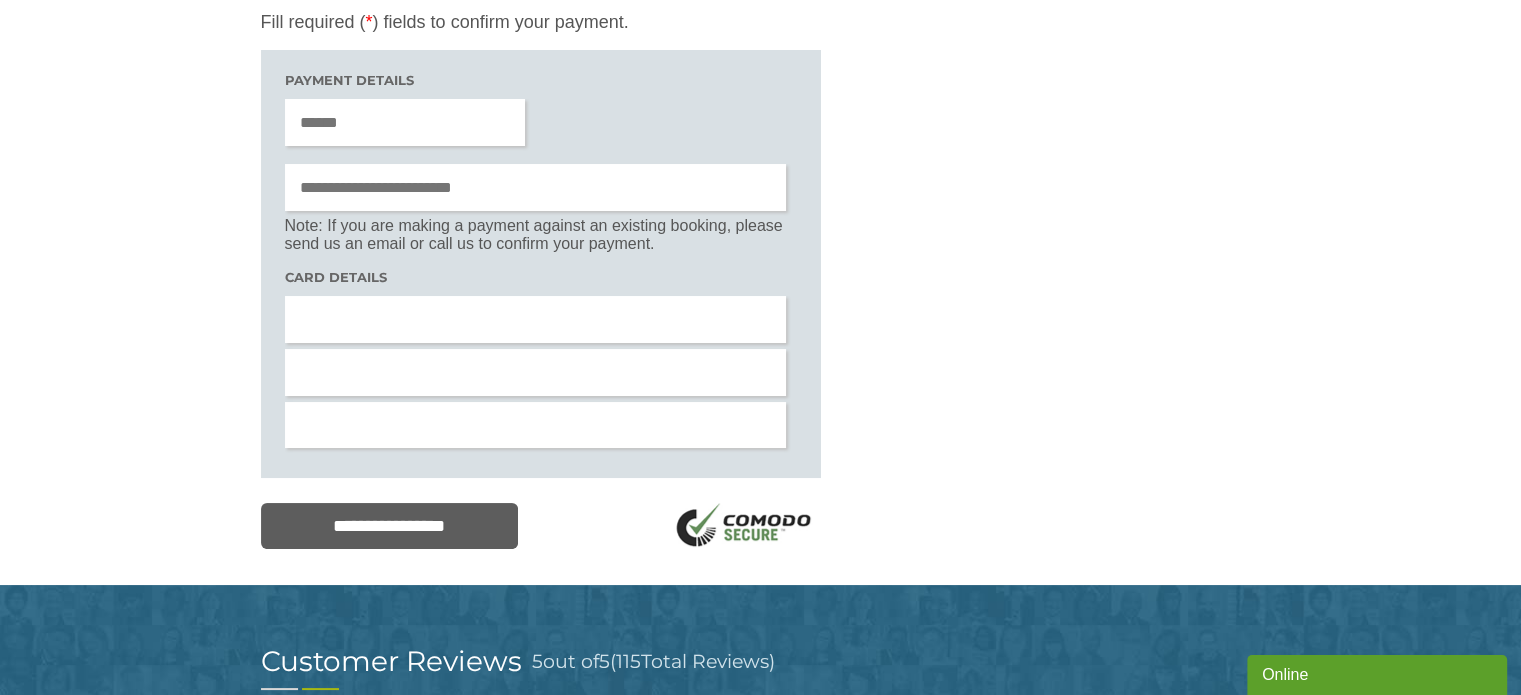 click at bounding box center (405, 122) 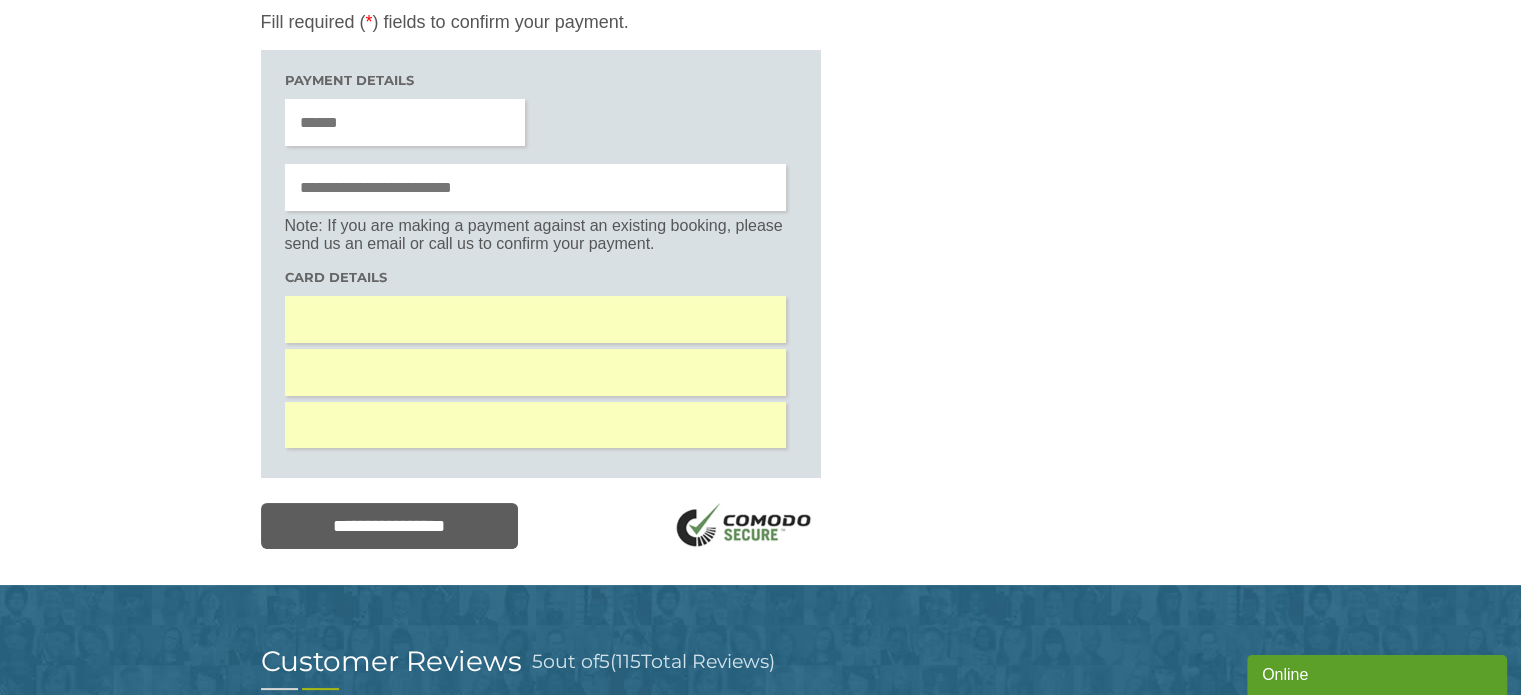click at bounding box center (536, 187) 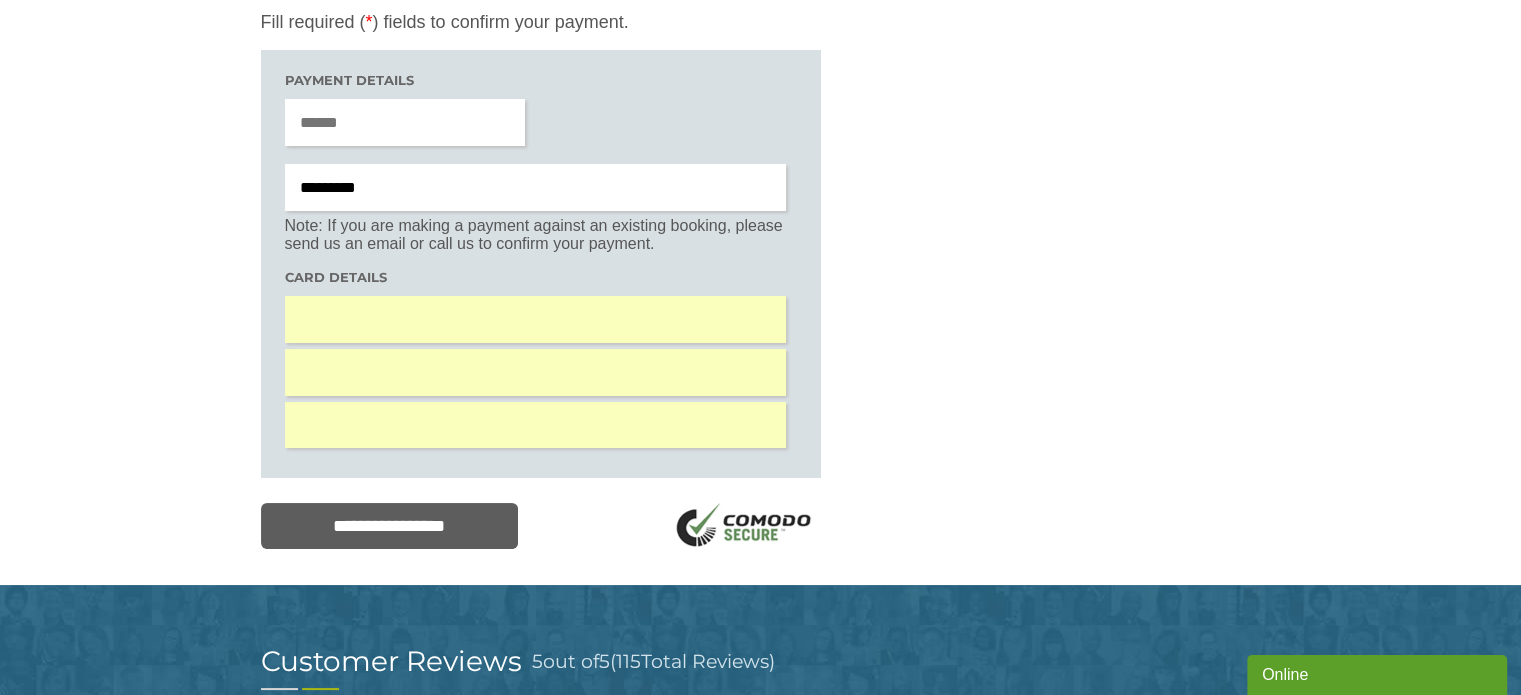 type on "*********" 